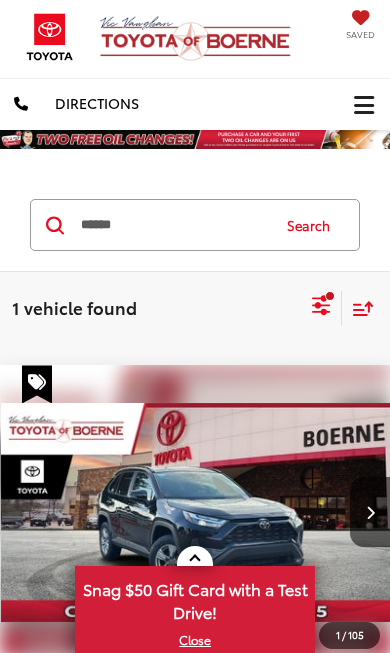 scroll, scrollTop: 0, scrollLeft: 0, axis: both 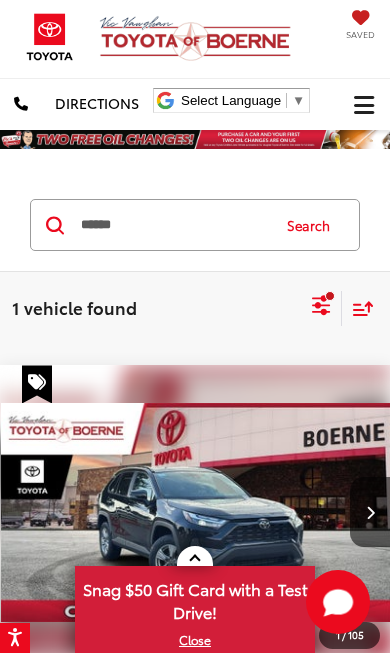 click on "******" at bounding box center [173, 225] 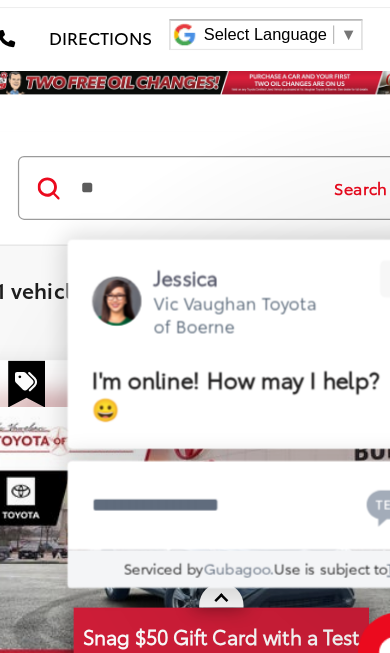 type on "*" 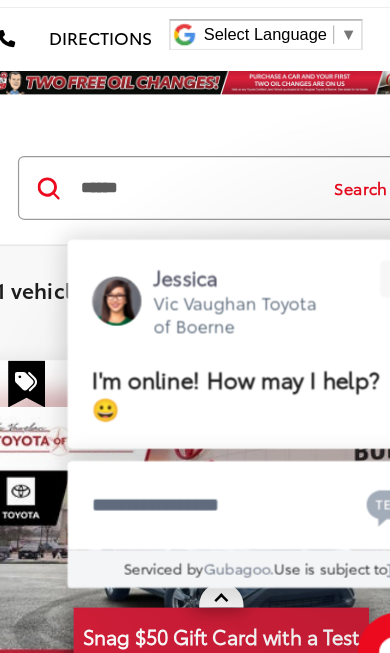 type on "******" 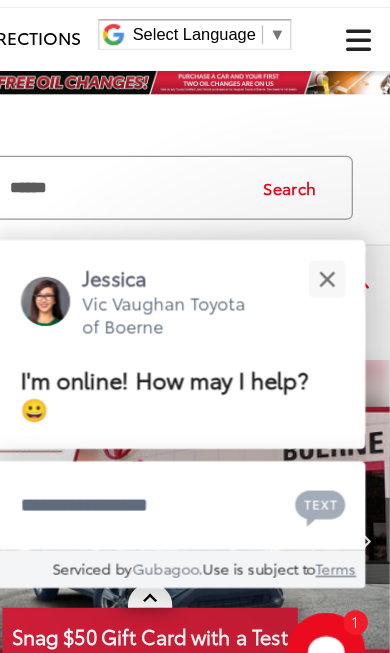 scroll, scrollTop: 0, scrollLeft: 0, axis: both 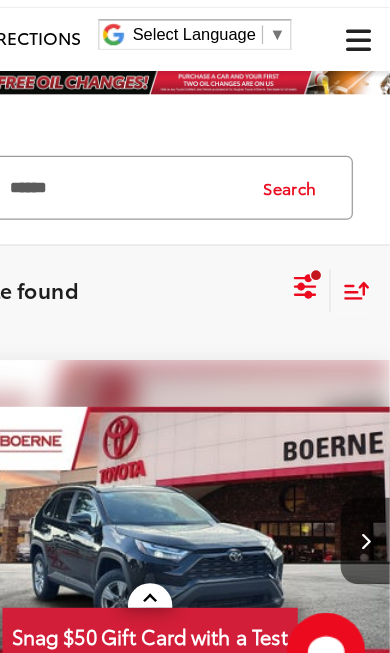 click on "Search" at bounding box center [313, 225] 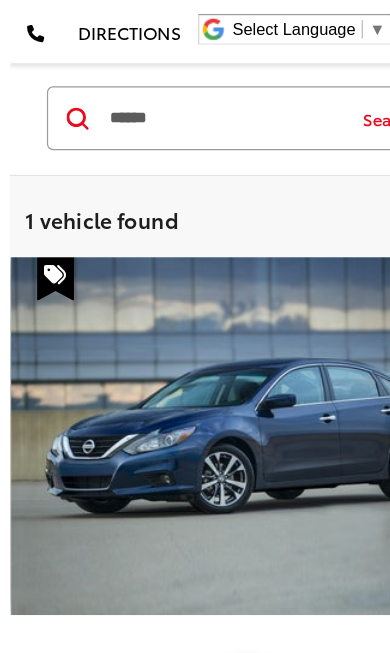 scroll, scrollTop: 157, scrollLeft: 0, axis: vertical 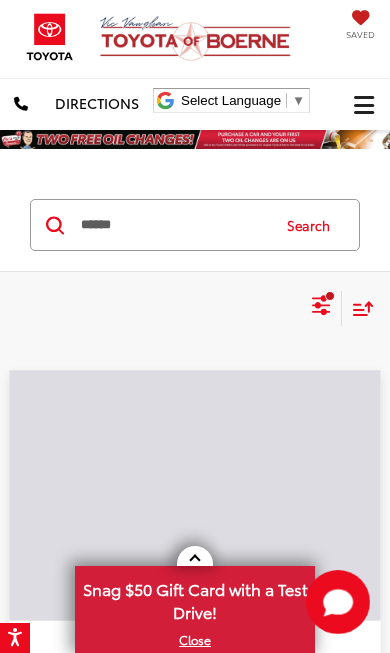 click on "******" at bounding box center [173, 225] 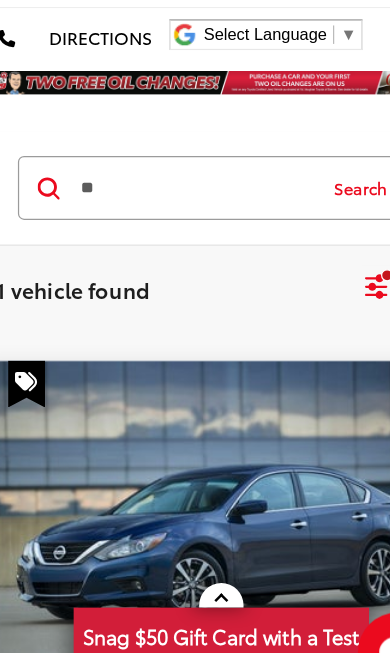 type on "*" 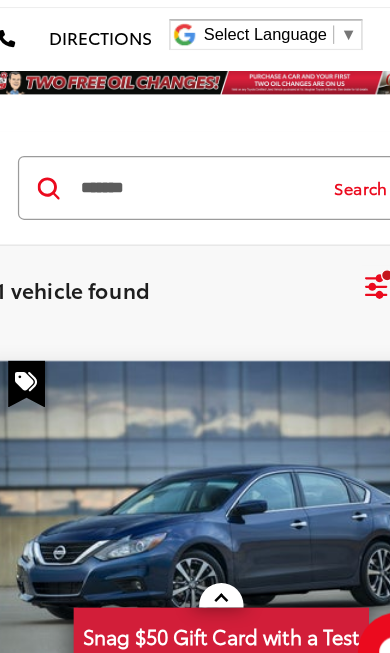 click on "Search" at bounding box center (313, 225) 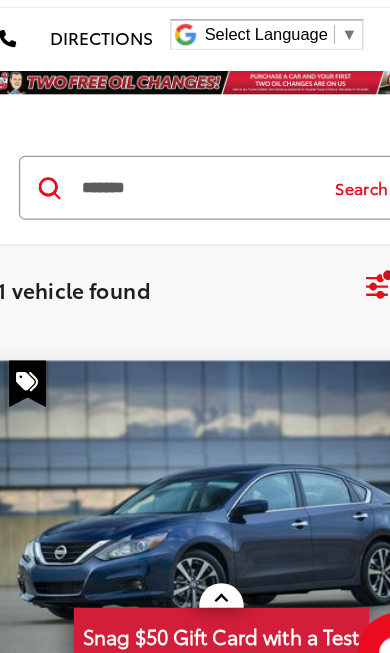 click on "Search" at bounding box center (313, 225) 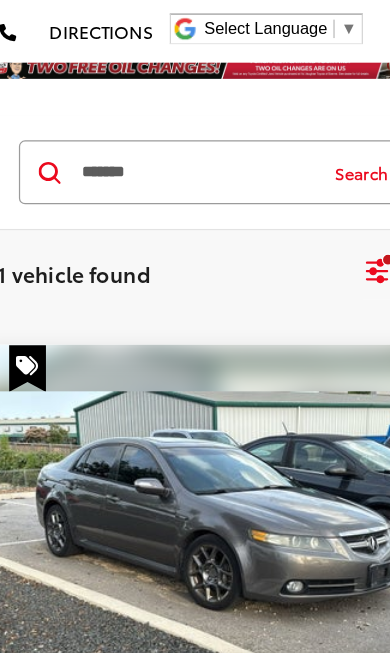 scroll, scrollTop: 0, scrollLeft: 0, axis: both 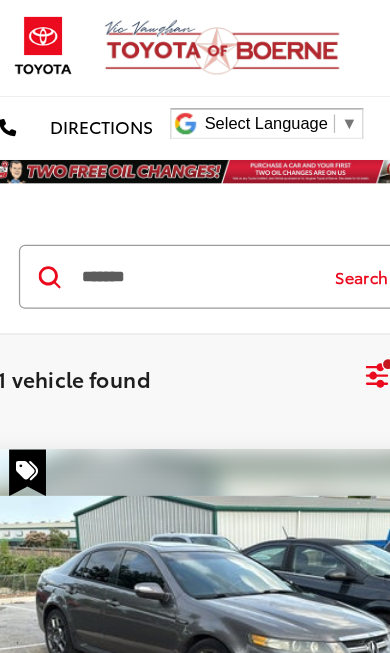 click at bounding box center (196, 512) 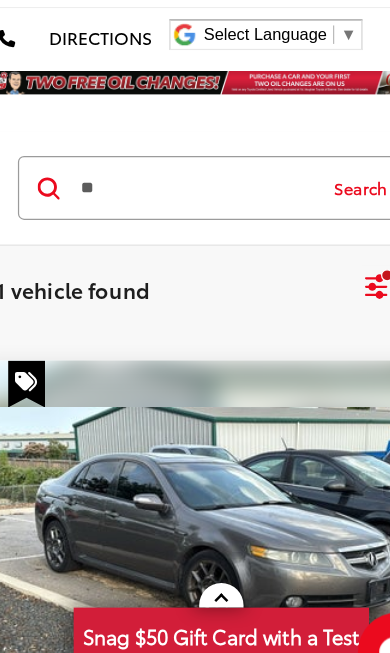 type on "*" 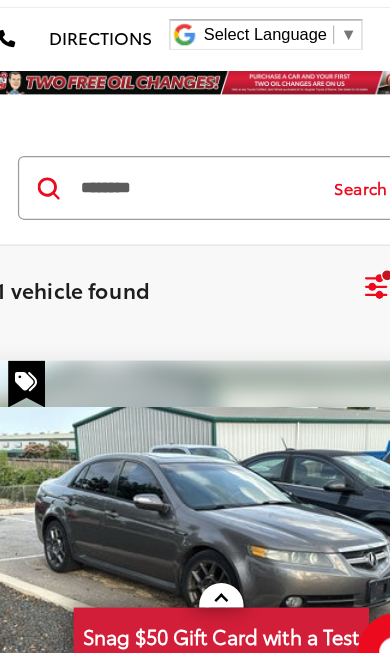 click on "Search" at bounding box center [313, 225] 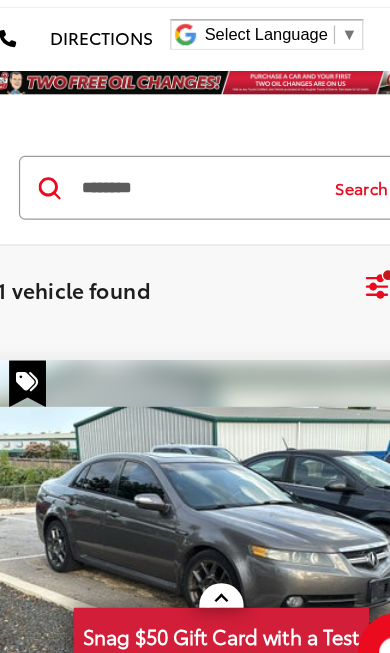 click on "Search" at bounding box center [313, 225] 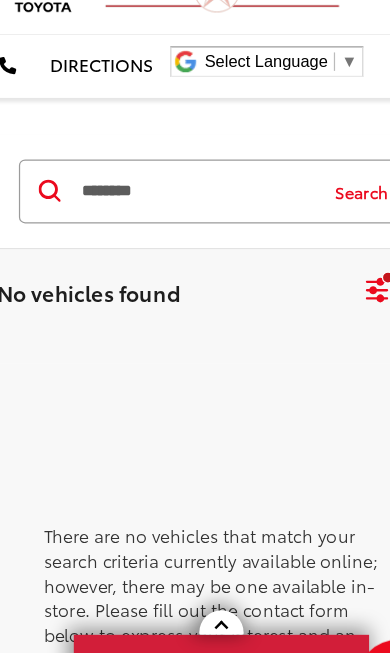 click on "********" at bounding box center (173, 206) 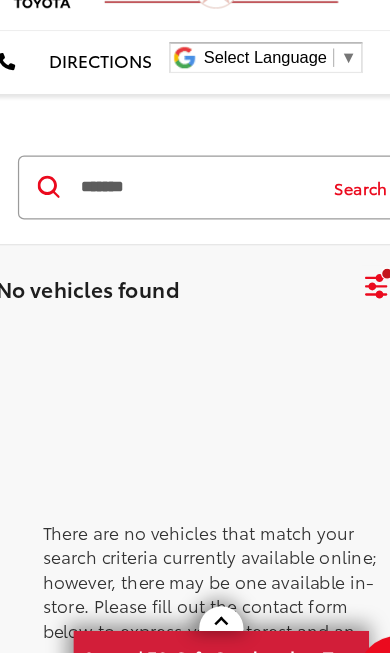 click on "Search" at bounding box center (313, 206) 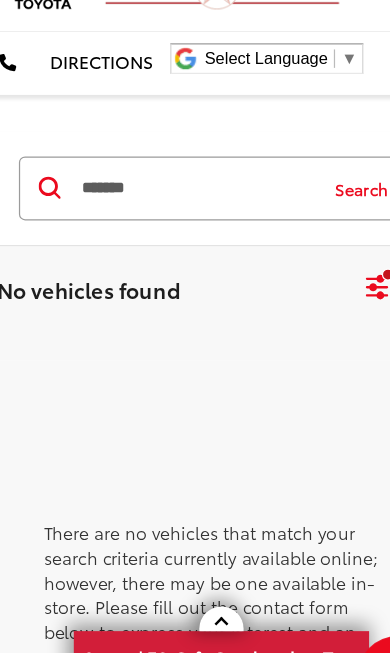 click on "Search" at bounding box center [313, 206] 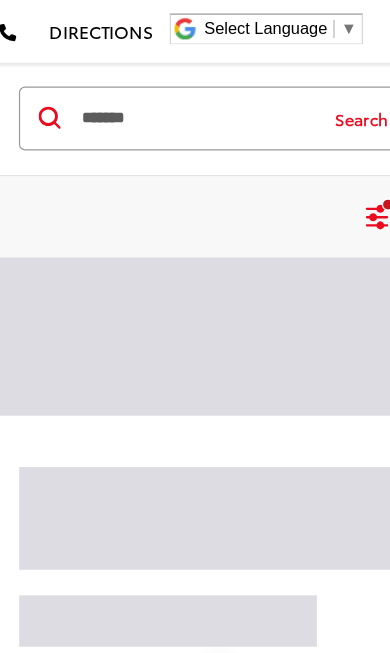 scroll, scrollTop: 0, scrollLeft: 0, axis: both 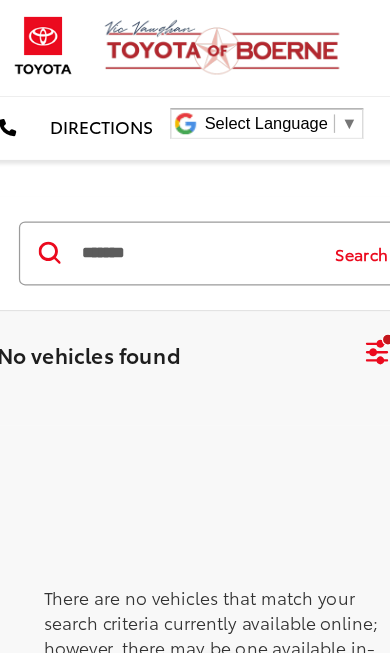 click on "*******" at bounding box center [173, 206] 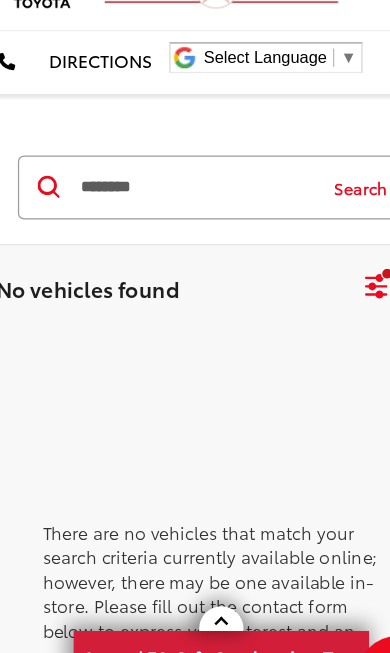 type on "********" 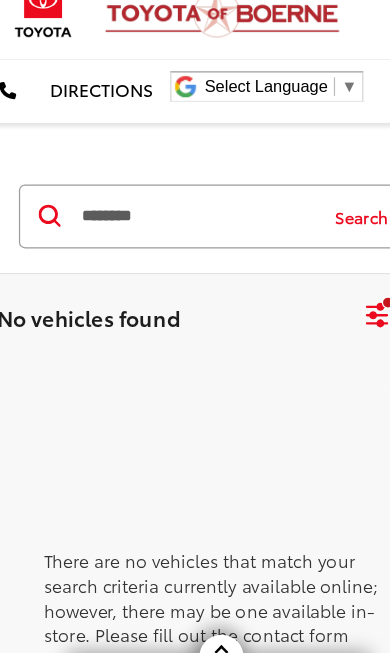 click on "Search" at bounding box center [313, 206] 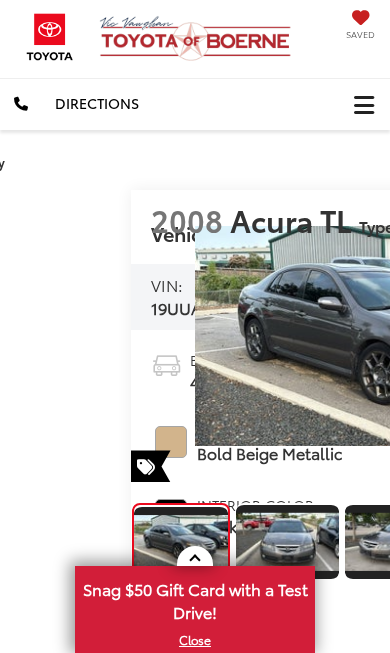 scroll, scrollTop: 0, scrollLeft: 0, axis: both 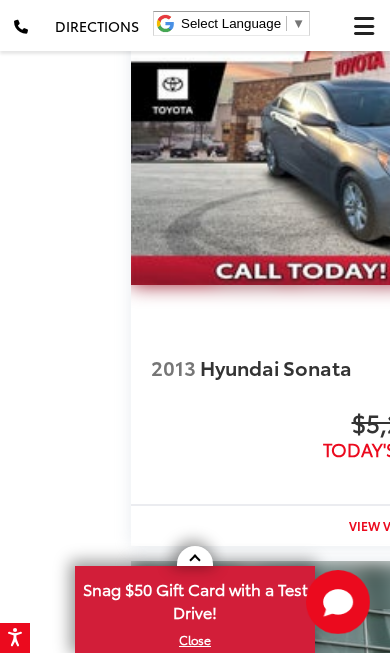 click at bounding box center [191, -592] 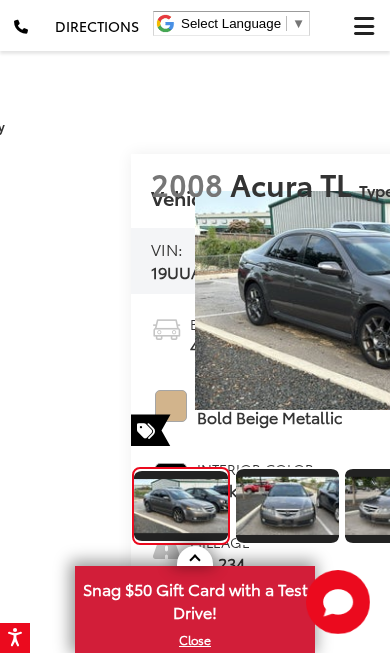 scroll, scrollTop: 0, scrollLeft: 0, axis: both 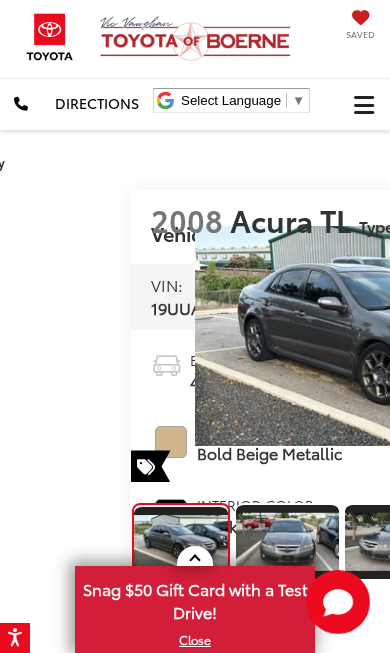 click at bounding box center [-232, 166] 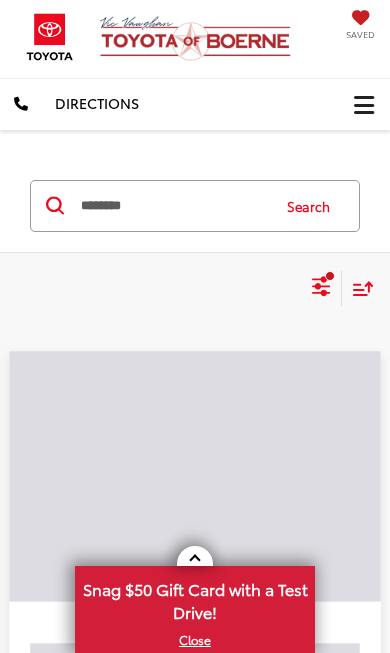 scroll, scrollTop: 0, scrollLeft: 0, axis: both 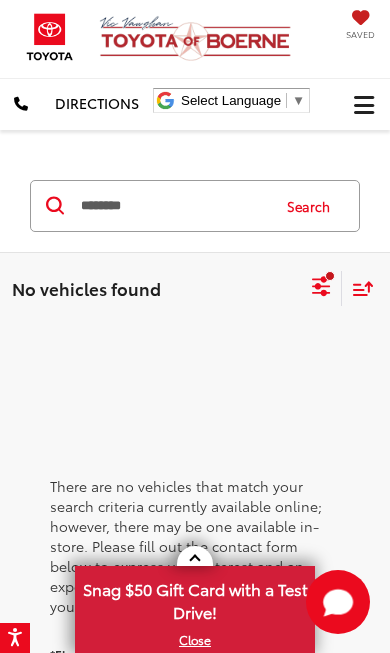 click on "********" at bounding box center (173, 206) 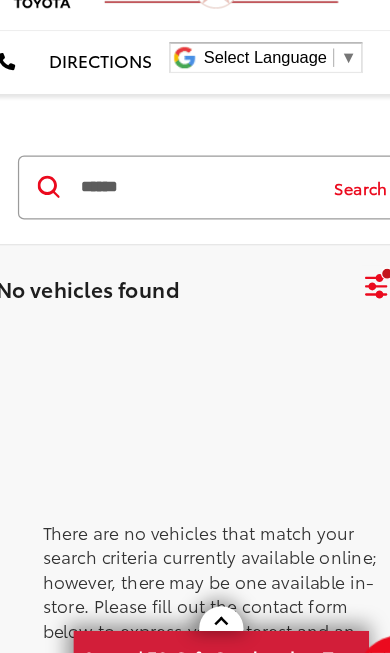 type on "******" 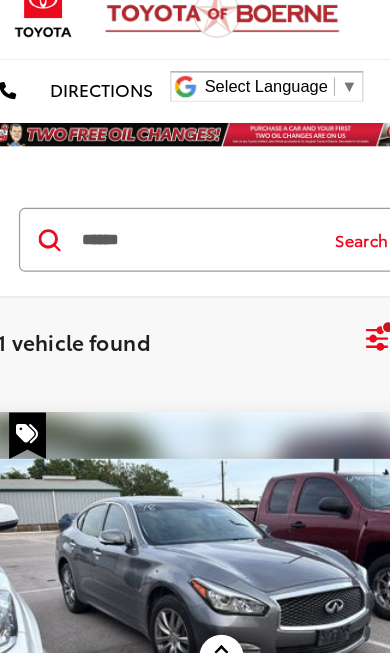 click at bounding box center (196, 512) 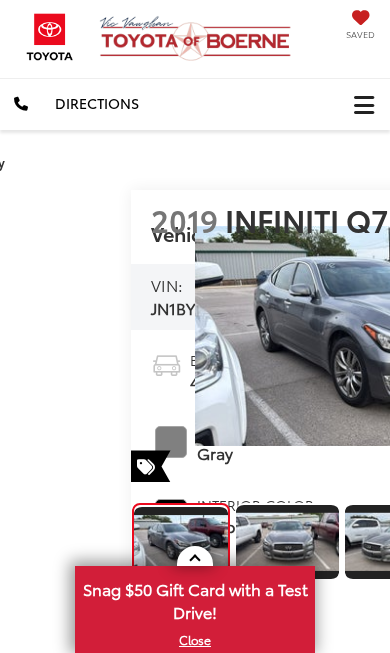 scroll, scrollTop: 0, scrollLeft: 0, axis: both 